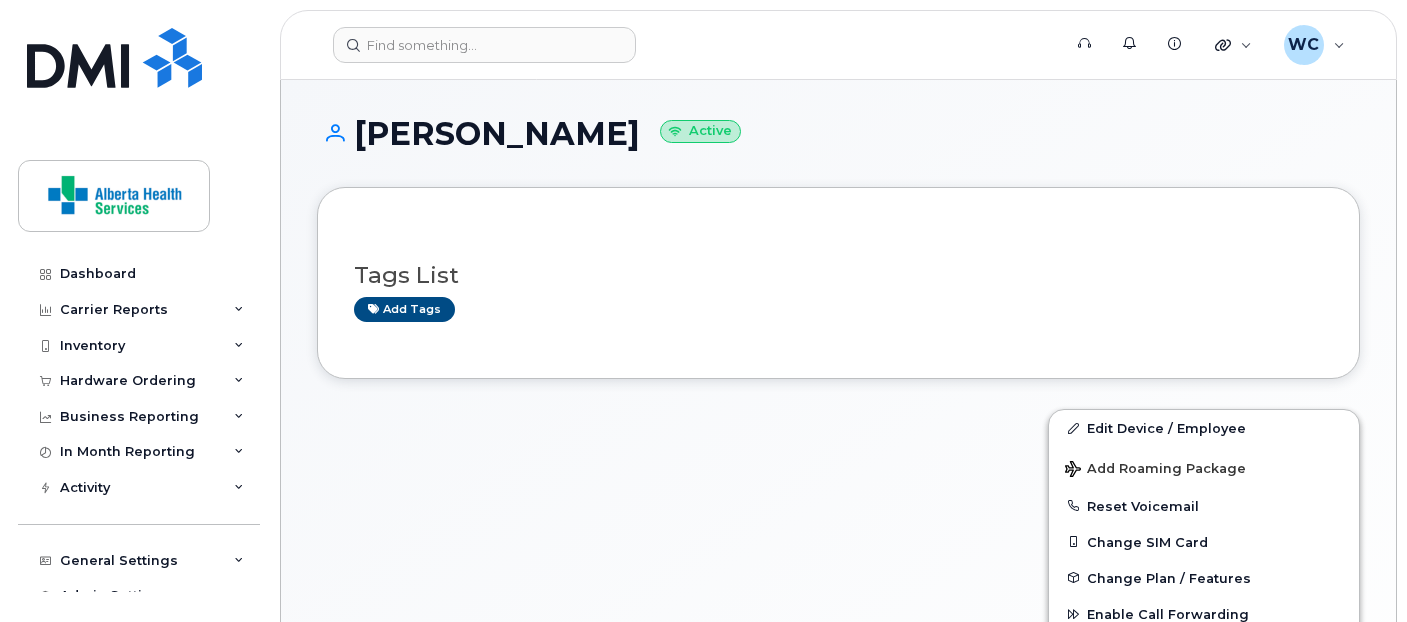 scroll, scrollTop: 0, scrollLeft: 0, axis: both 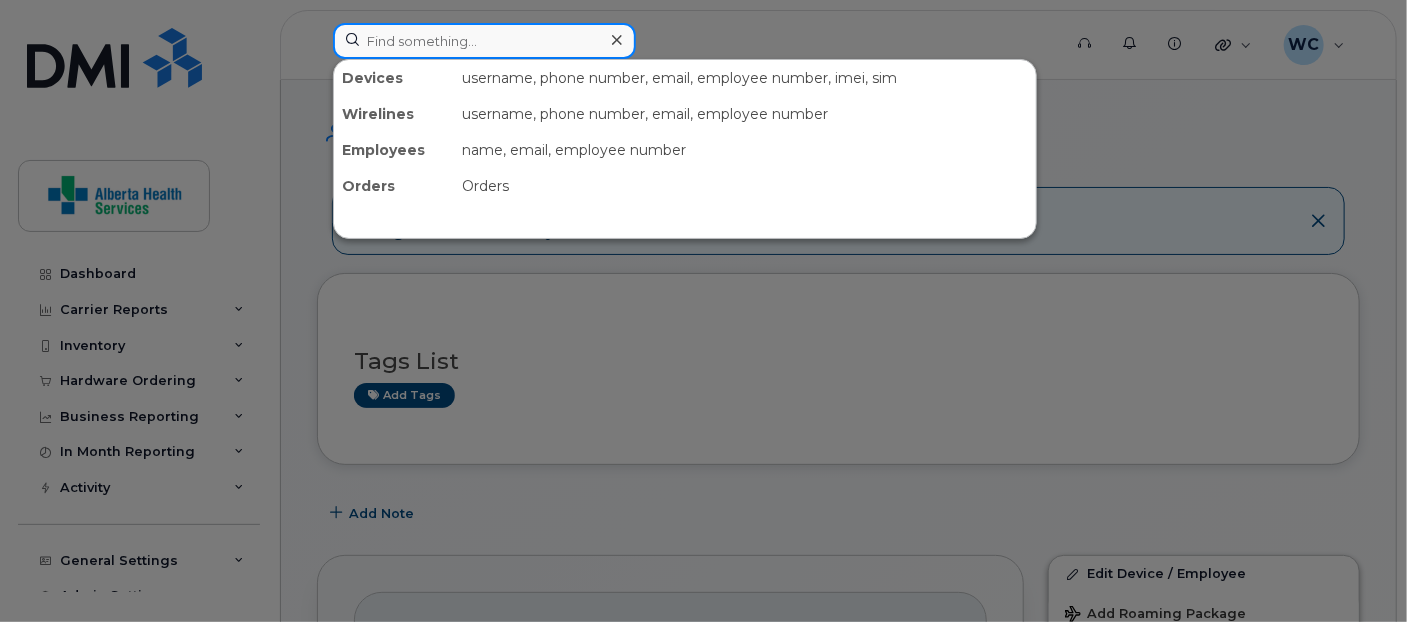 click at bounding box center [484, 41] 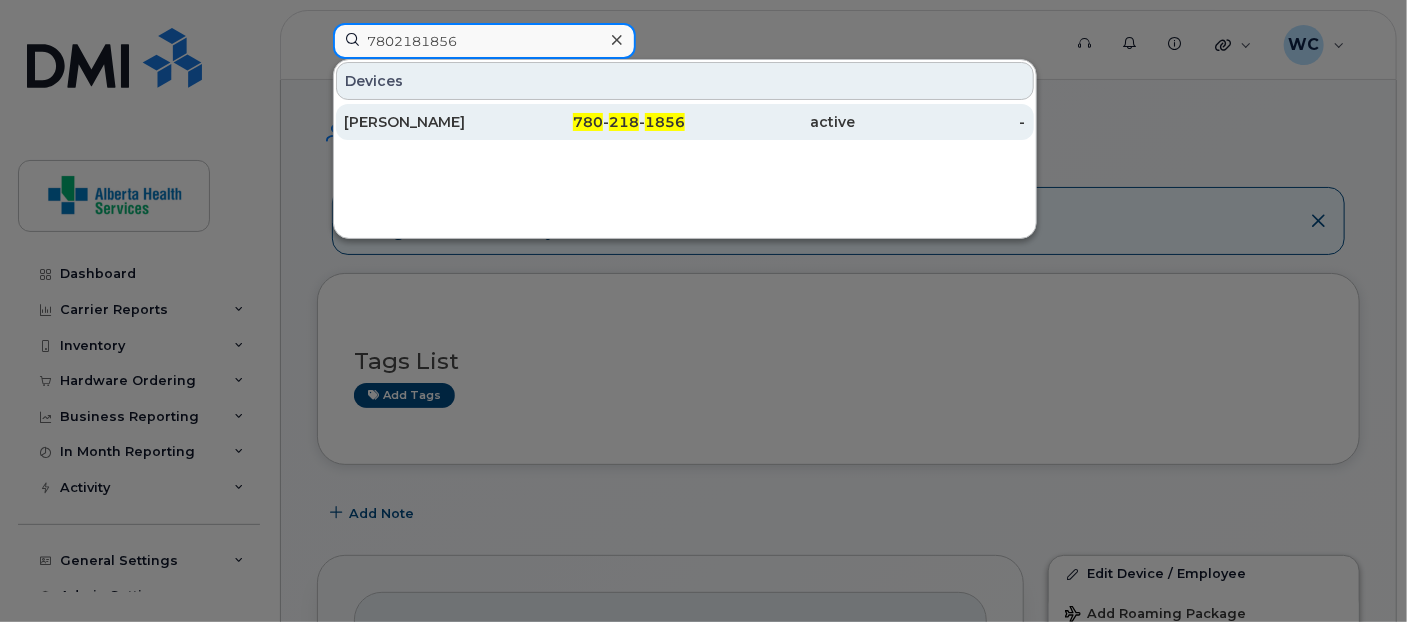 type on "7802181856" 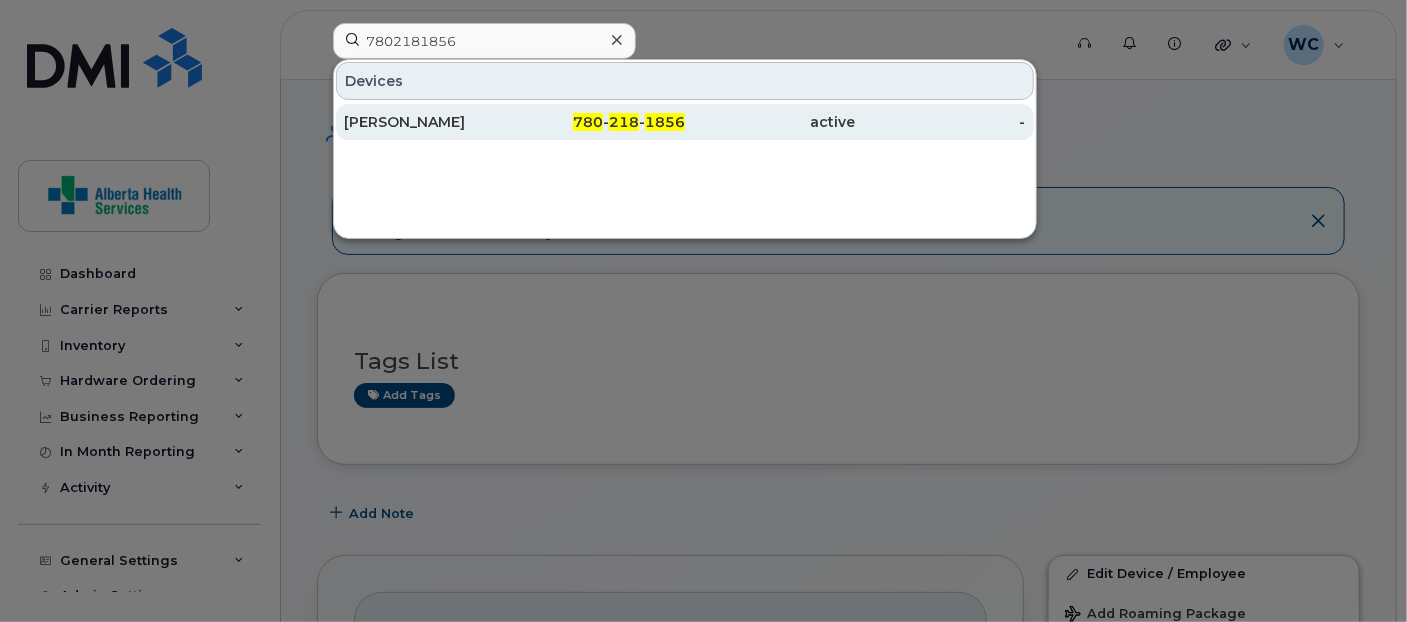 click on "active" at bounding box center (770, 122) 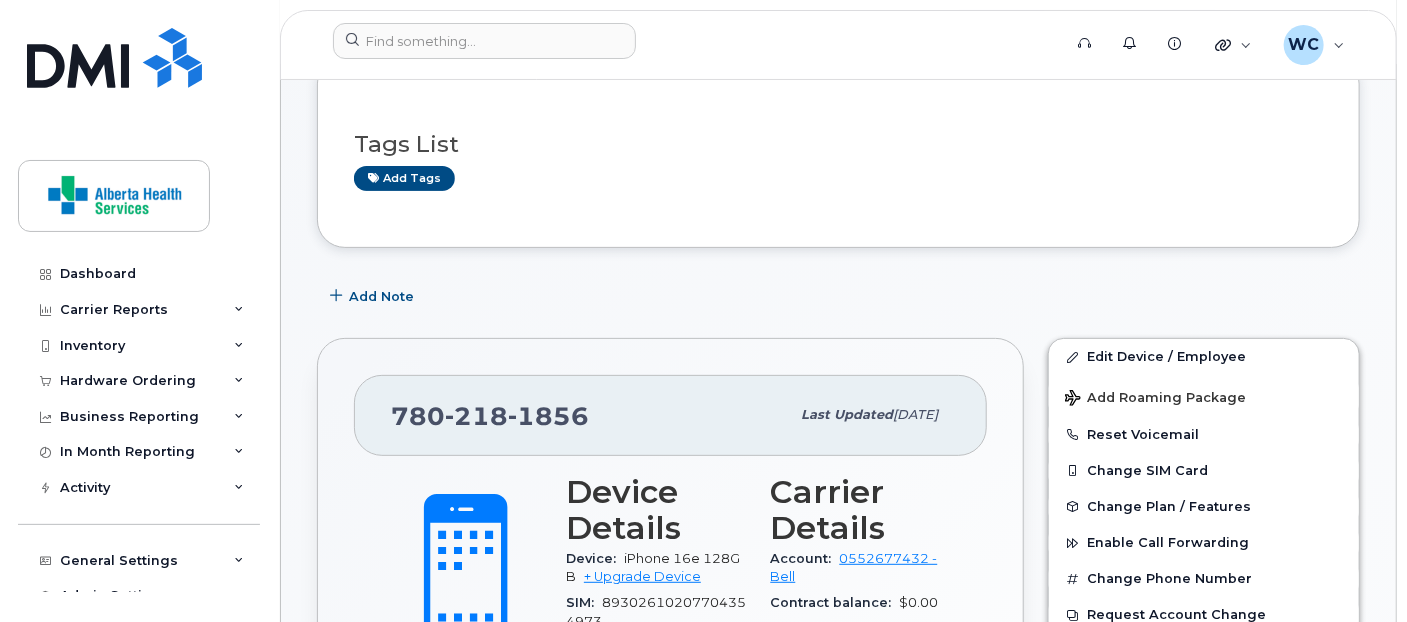 scroll, scrollTop: 333, scrollLeft: 0, axis: vertical 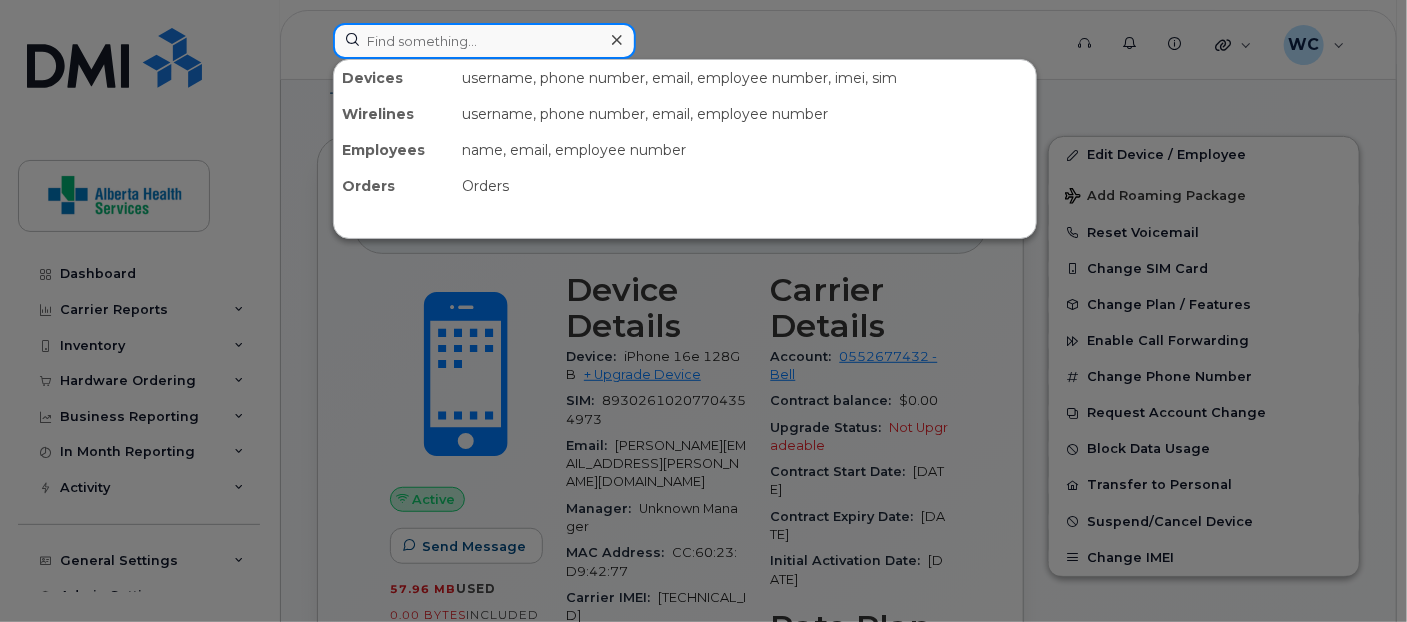 click at bounding box center [484, 41] 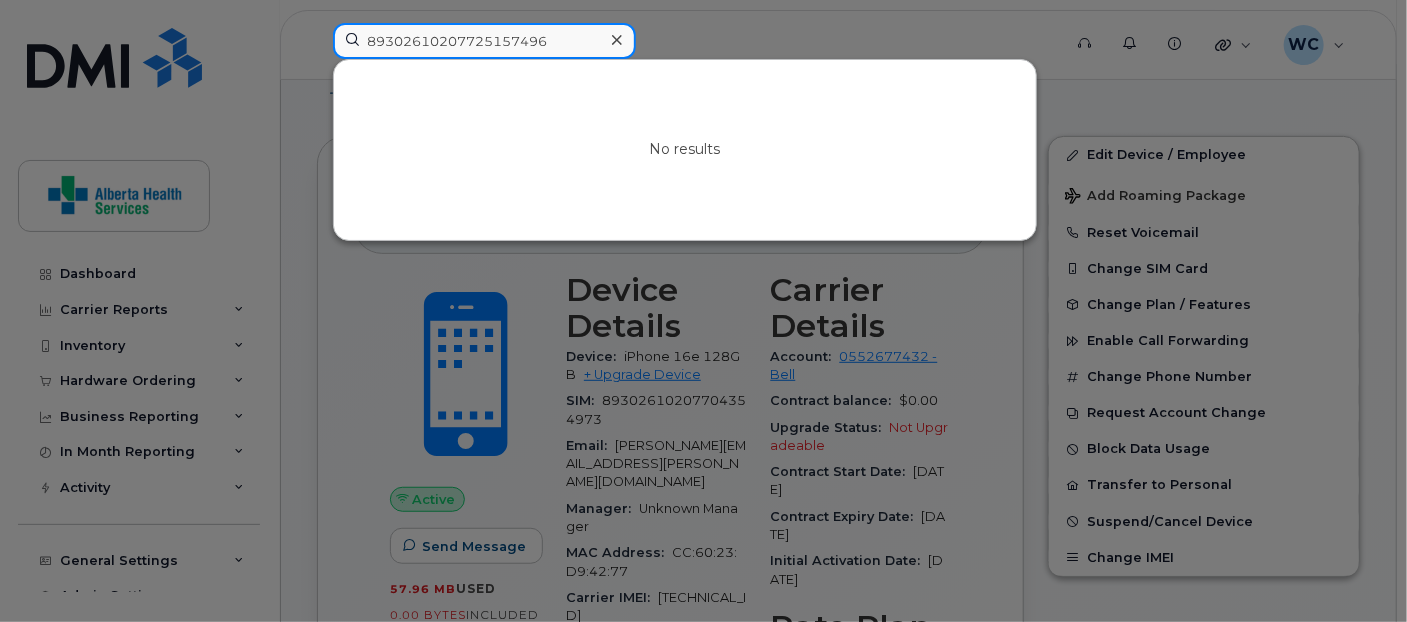 click on "89302610207725157496" at bounding box center (484, 41) 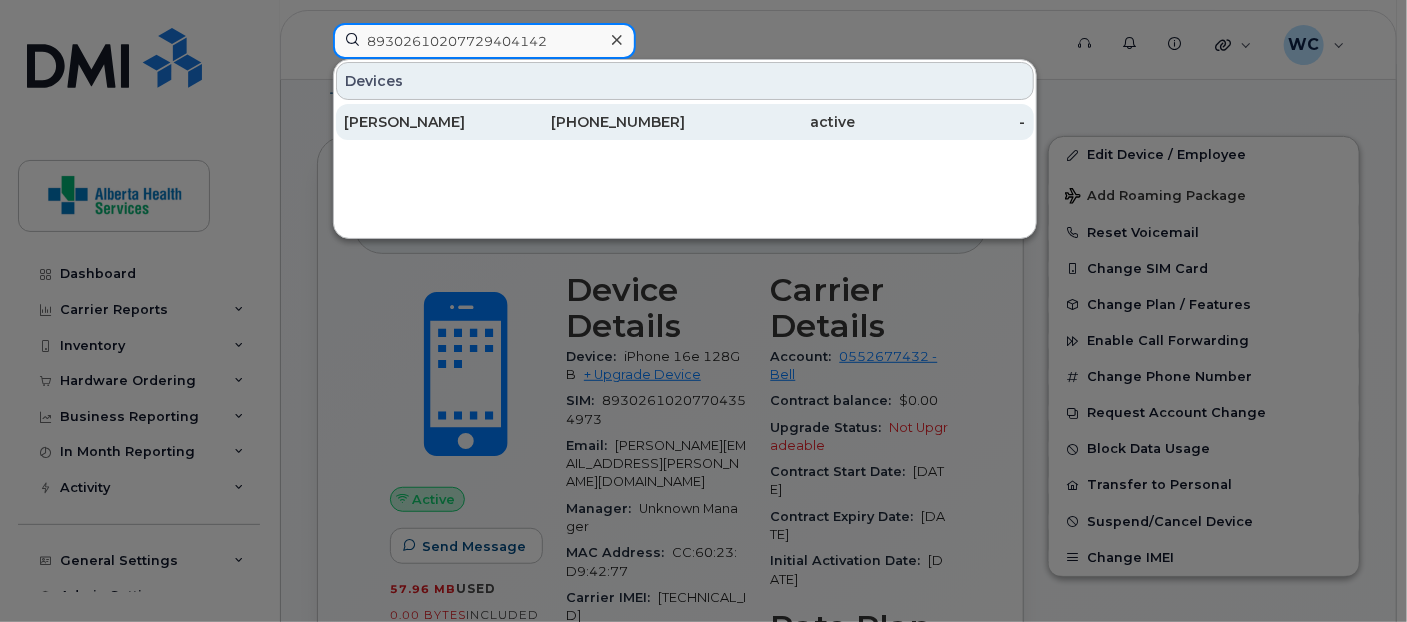 type on "89302610207729404142" 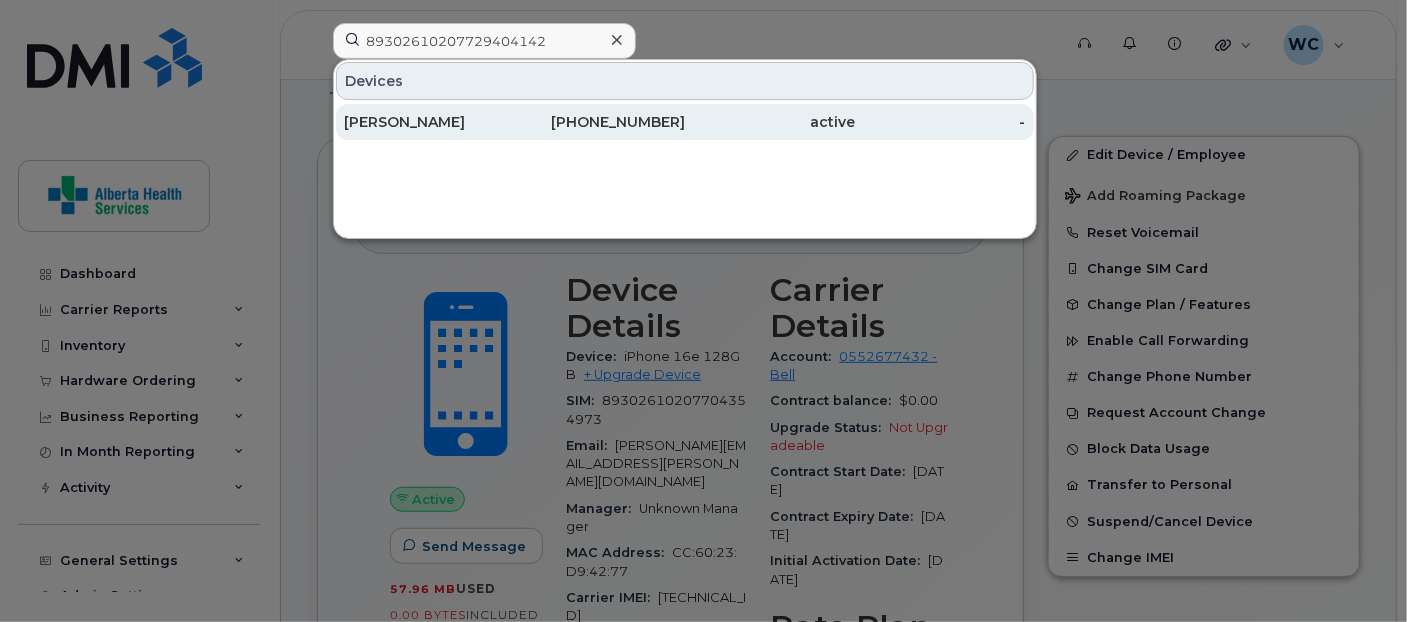 click on "780-220-5155" at bounding box center [599, 122] 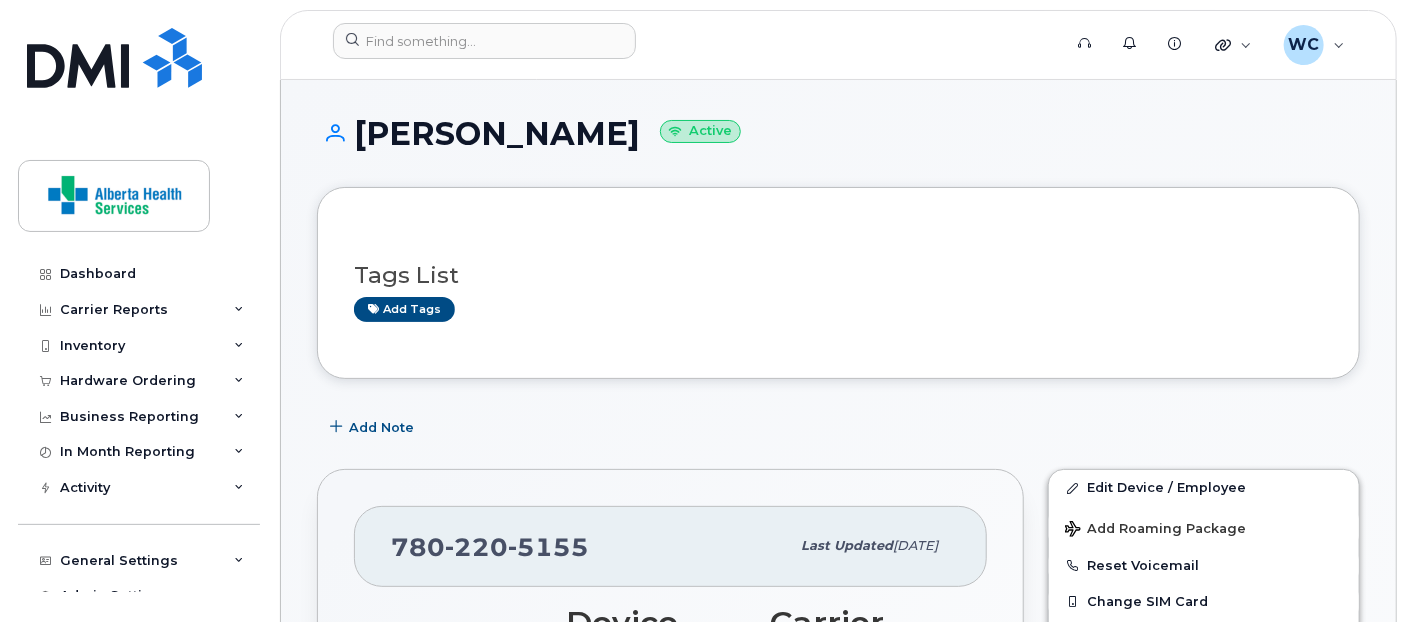 scroll, scrollTop: 555, scrollLeft: 0, axis: vertical 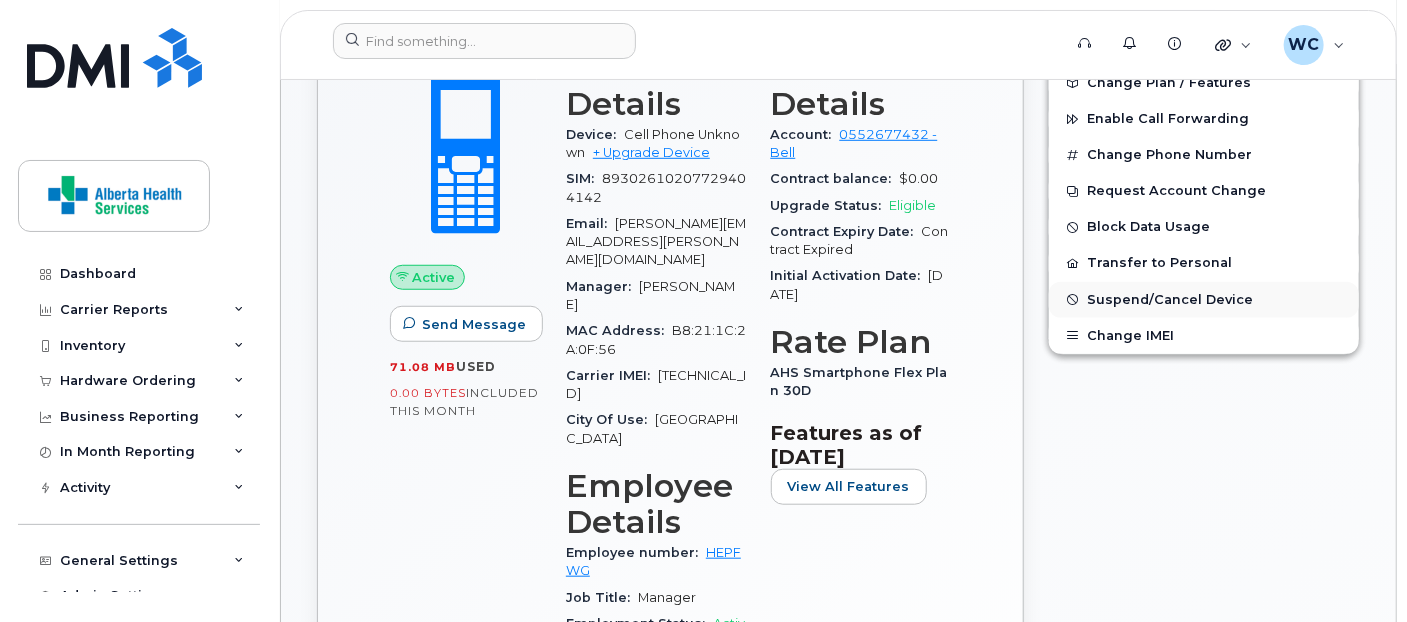 click on "Suspend/Cancel Device" at bounding box center (1170, 299) 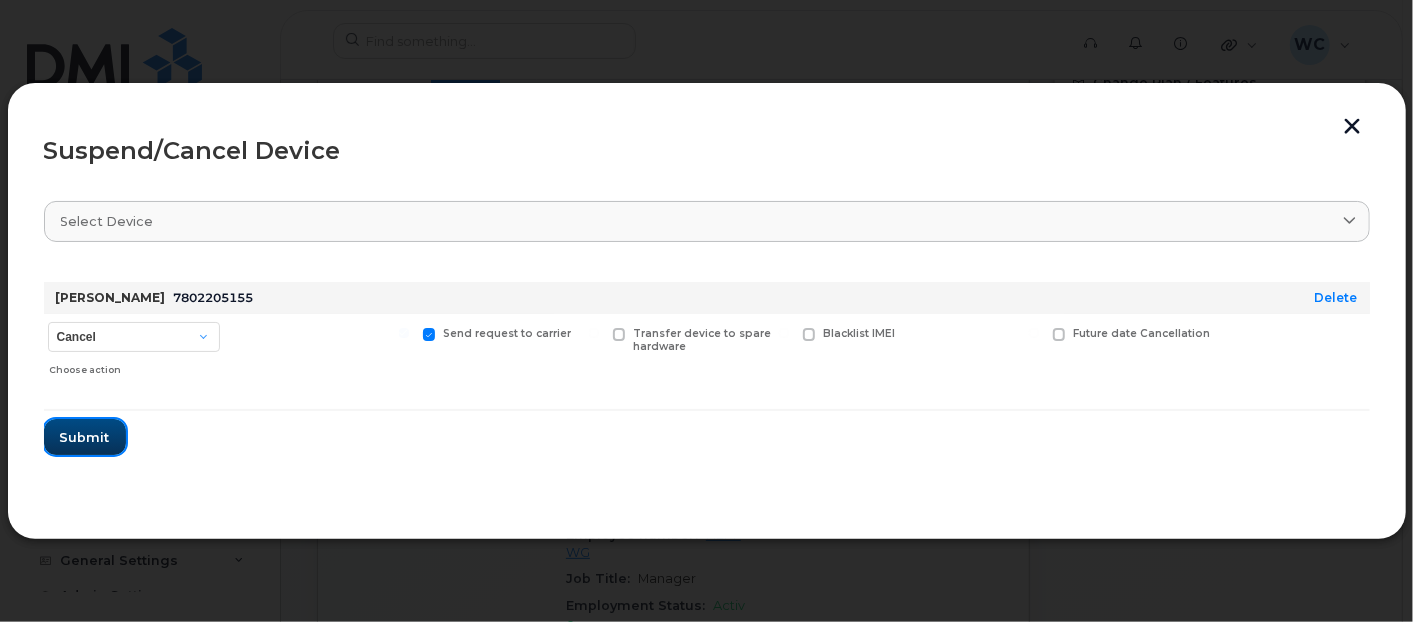 click on "Submit" at bounding box center (85, 437) 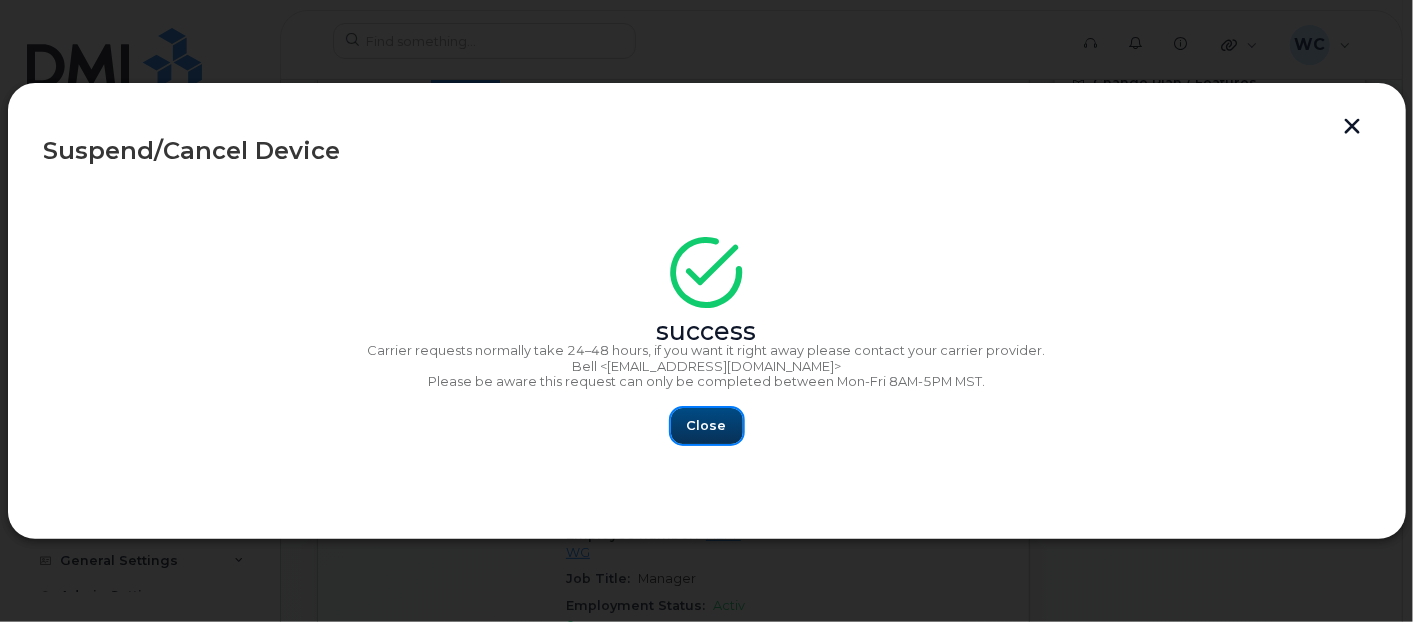 click on "Close" at bounding box center [707, 426] 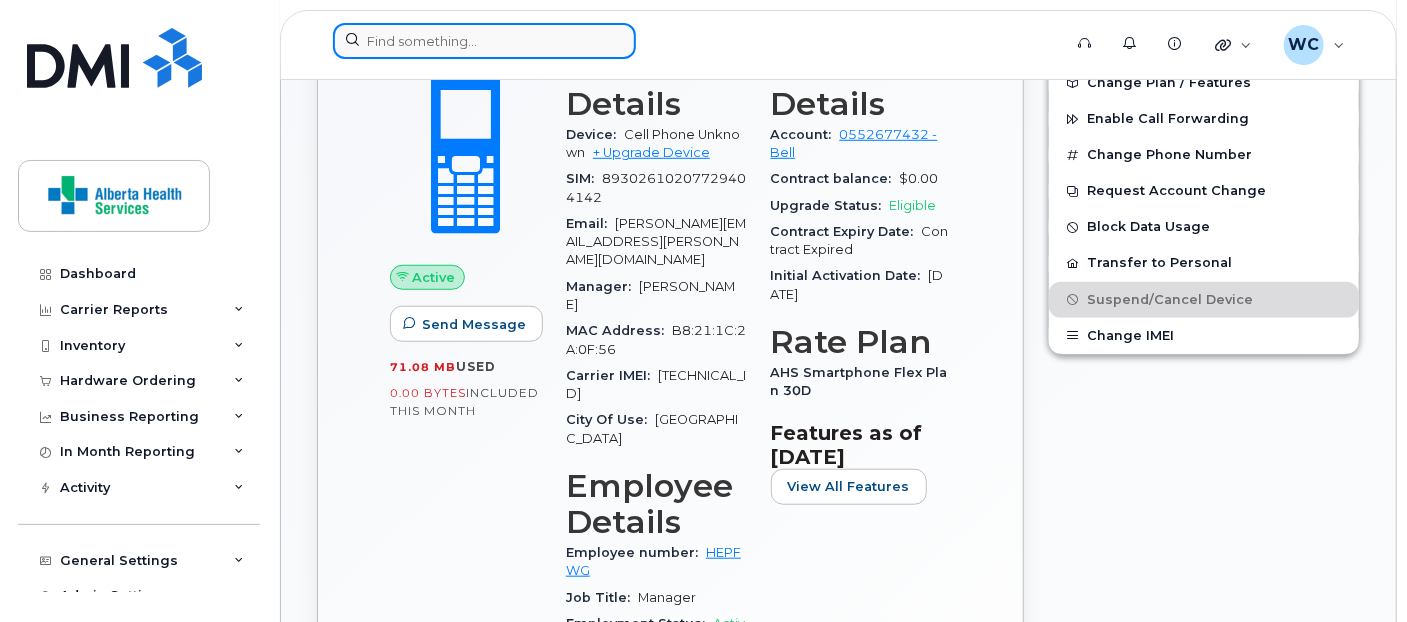 click at bounding box center (484, 41) 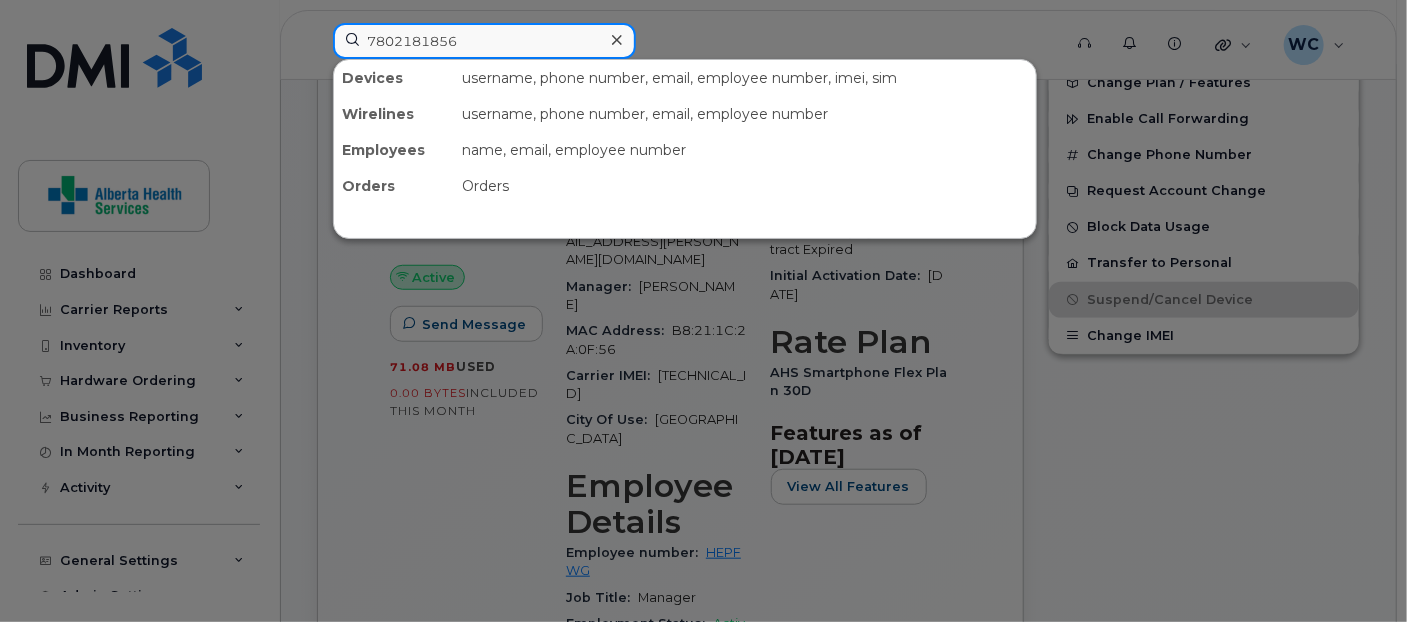 type on "7802181856" 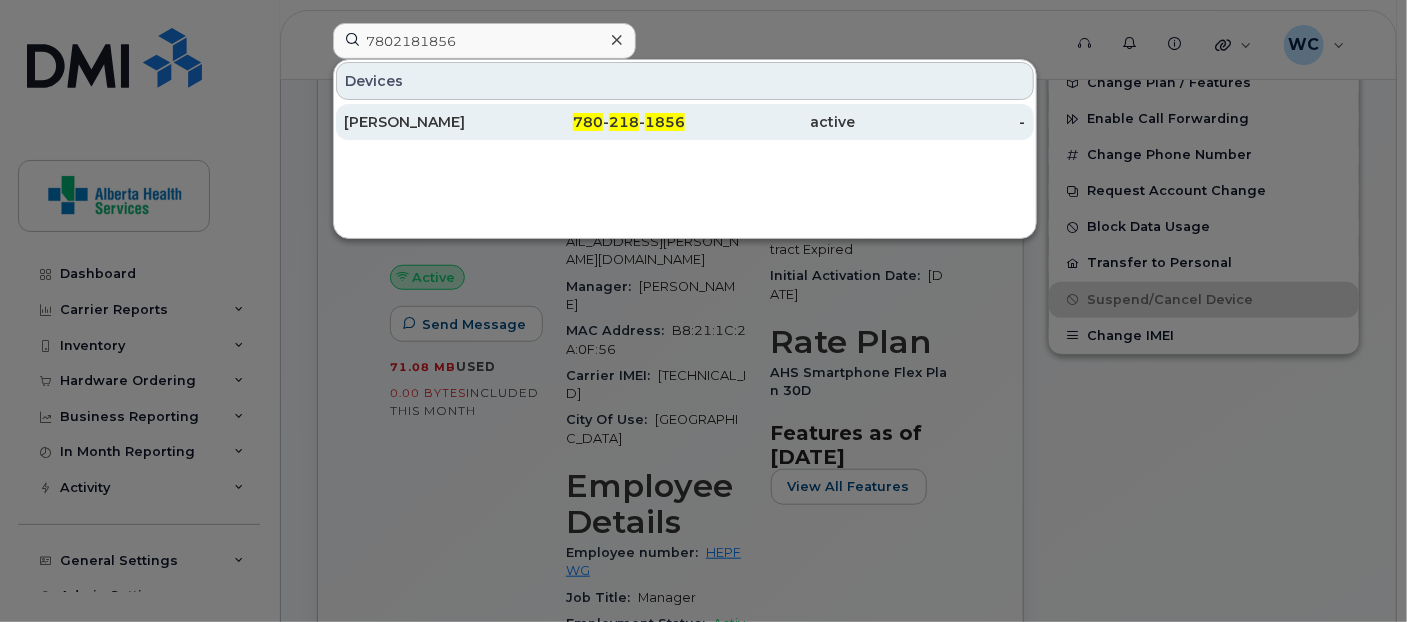 click on "780 - 218 - 1856" at bounding box center [599, 122] 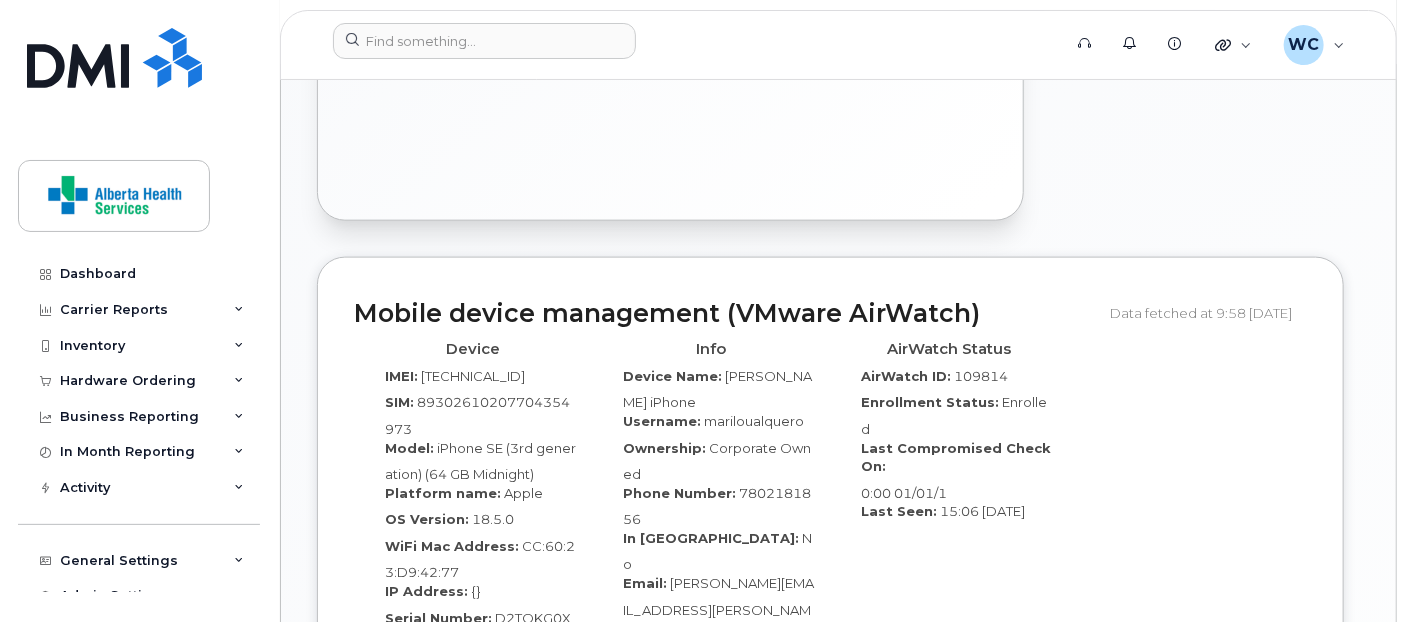 scroll, scrollTop: 1153, scrollLeft: 0, axis: vertical 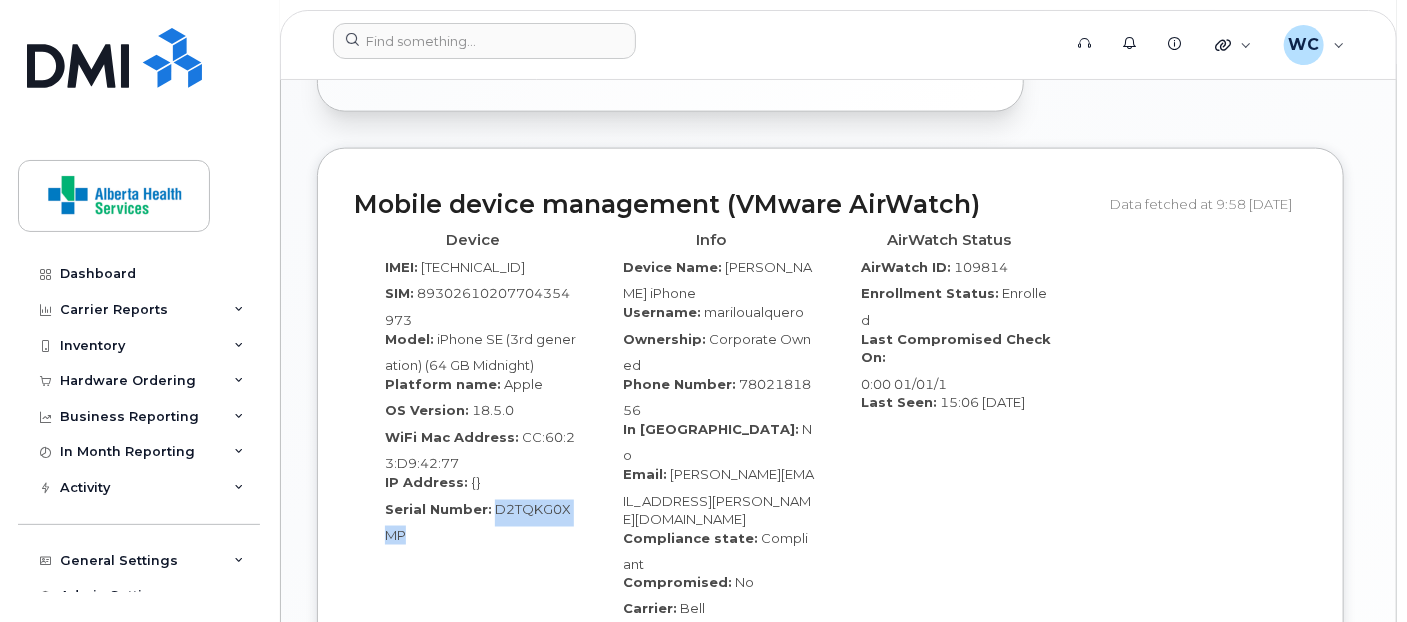 drag, startPoint x: 489, startPoint y: 507, endPoint x: 501, endPoint y: 532, distance: 27.730848 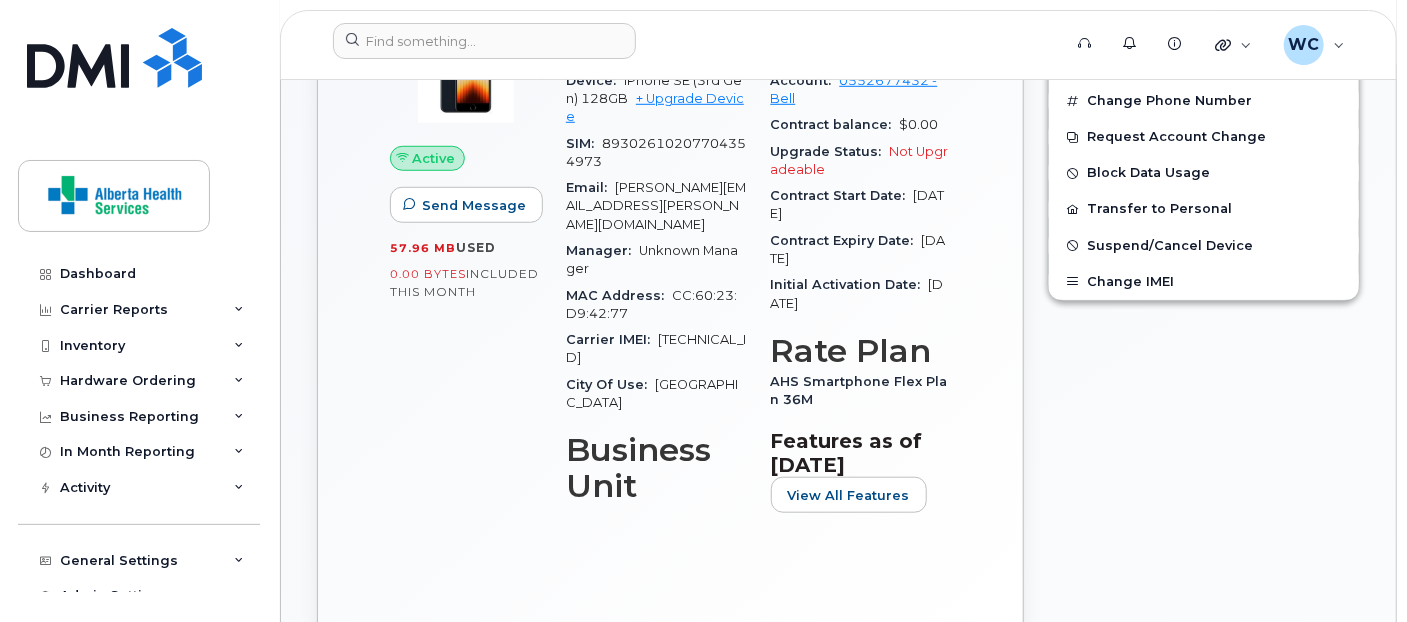scroll, scrollTop: 264, scrollLeft: 0, axis: vertical 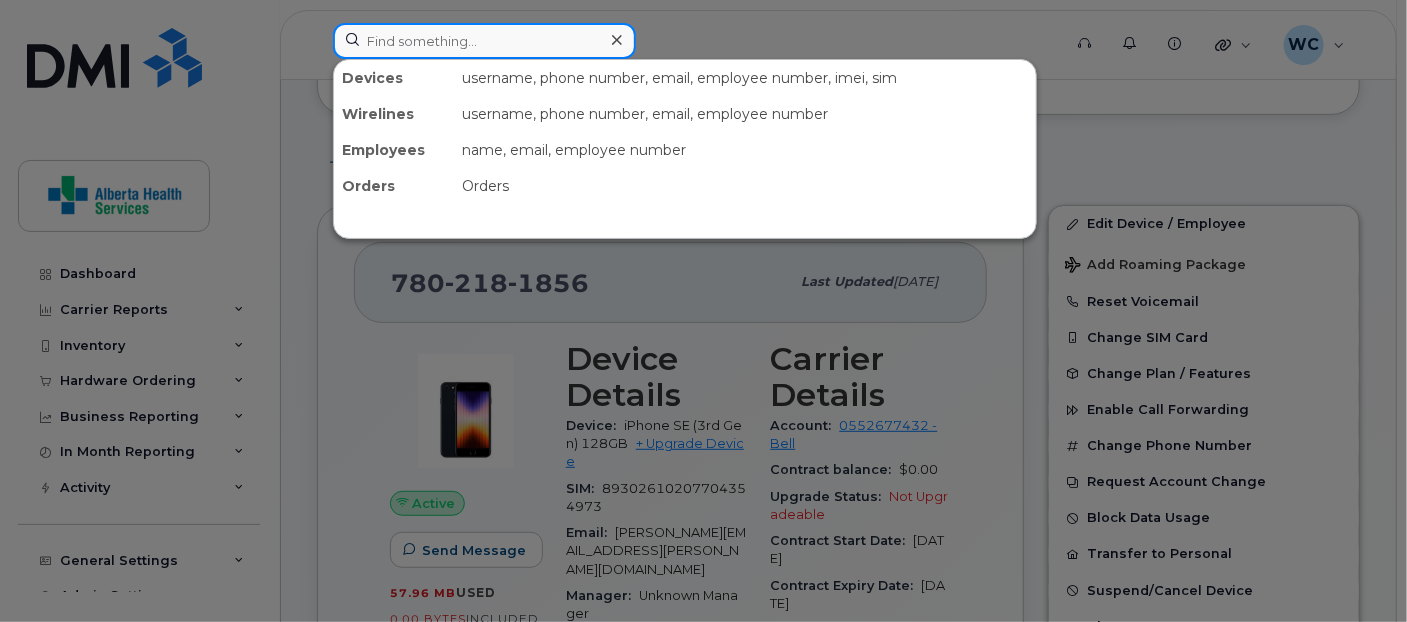 click at bounding box center [484, 41] 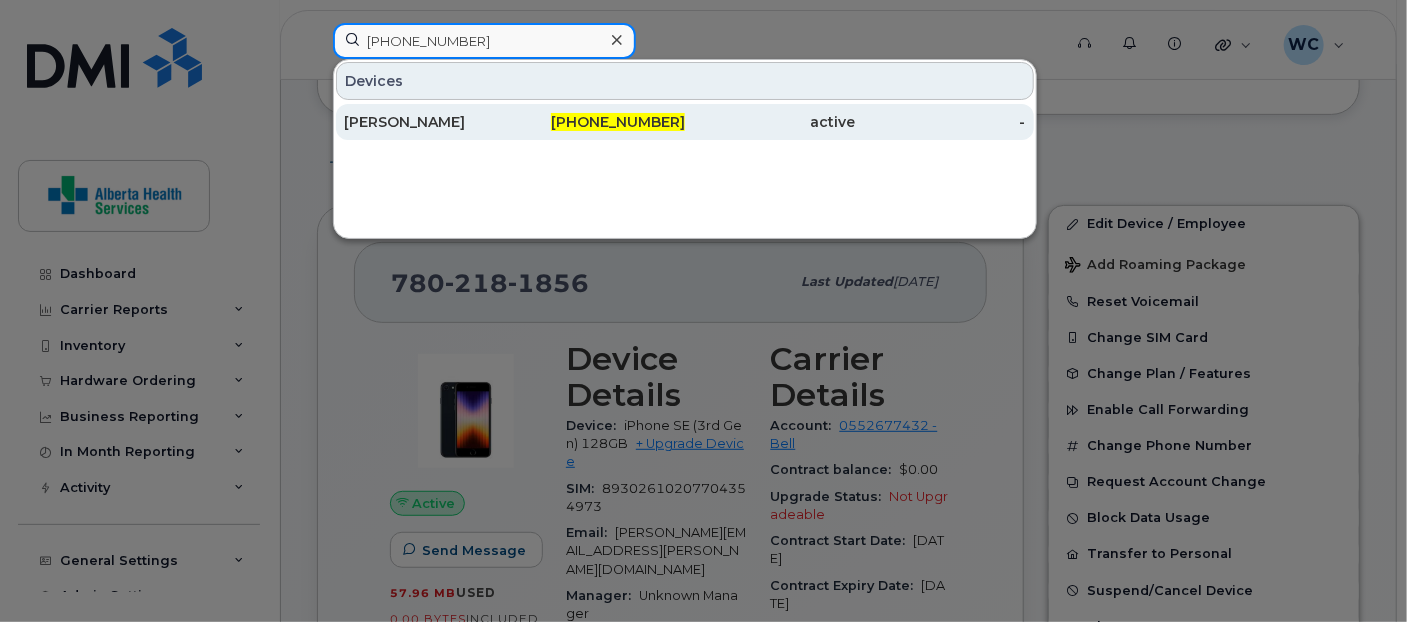 type on "[PHONE_NUMBER]" 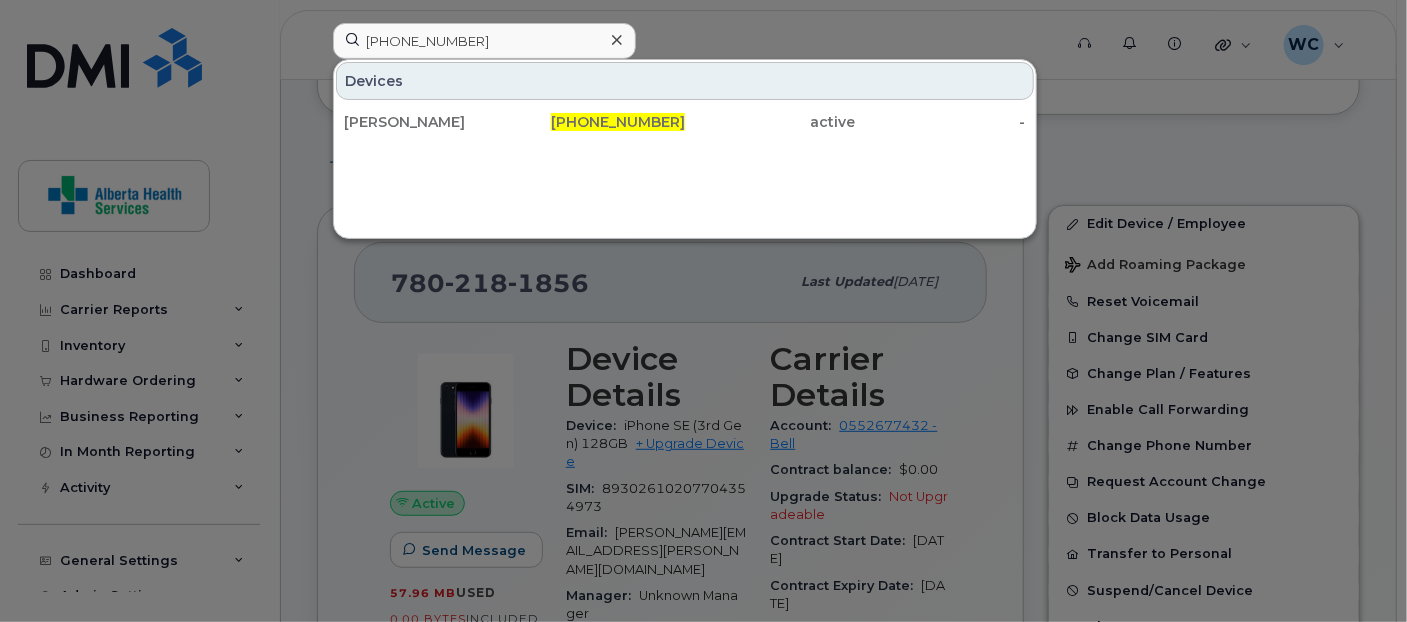 click at bounding box center [703, 311] 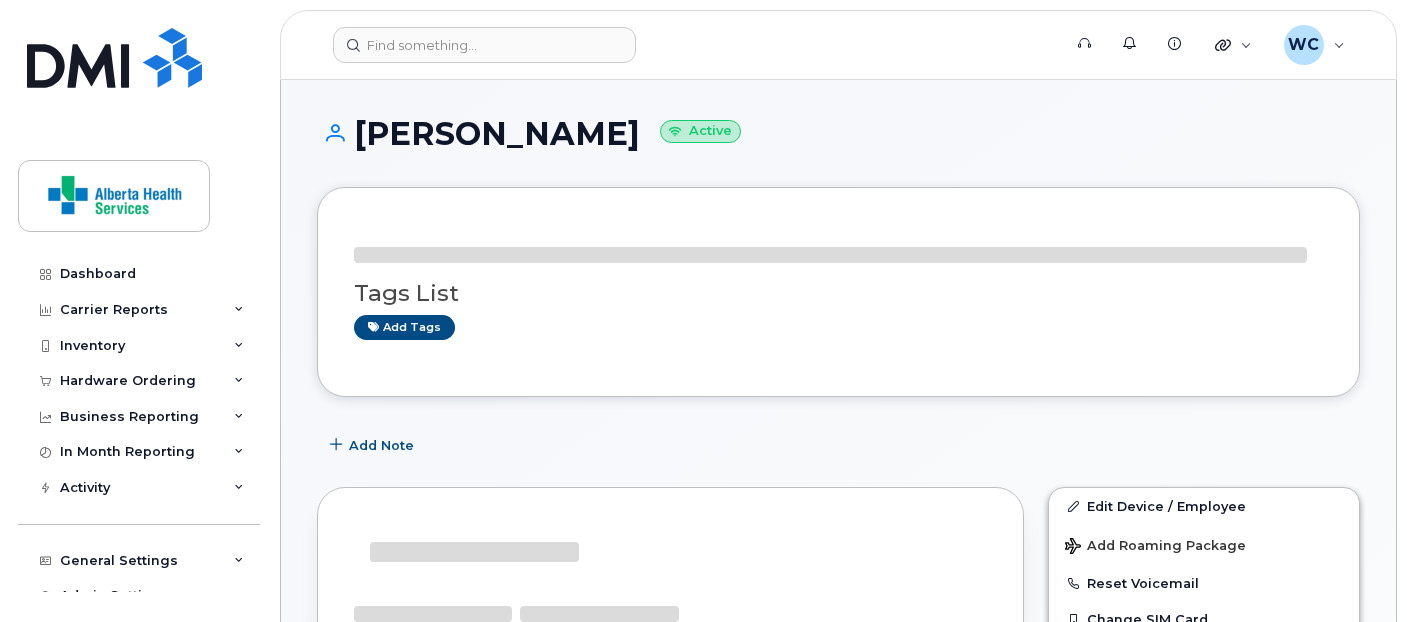 scroll, scrollTop: 0, scrollLeft: 0, axis: both 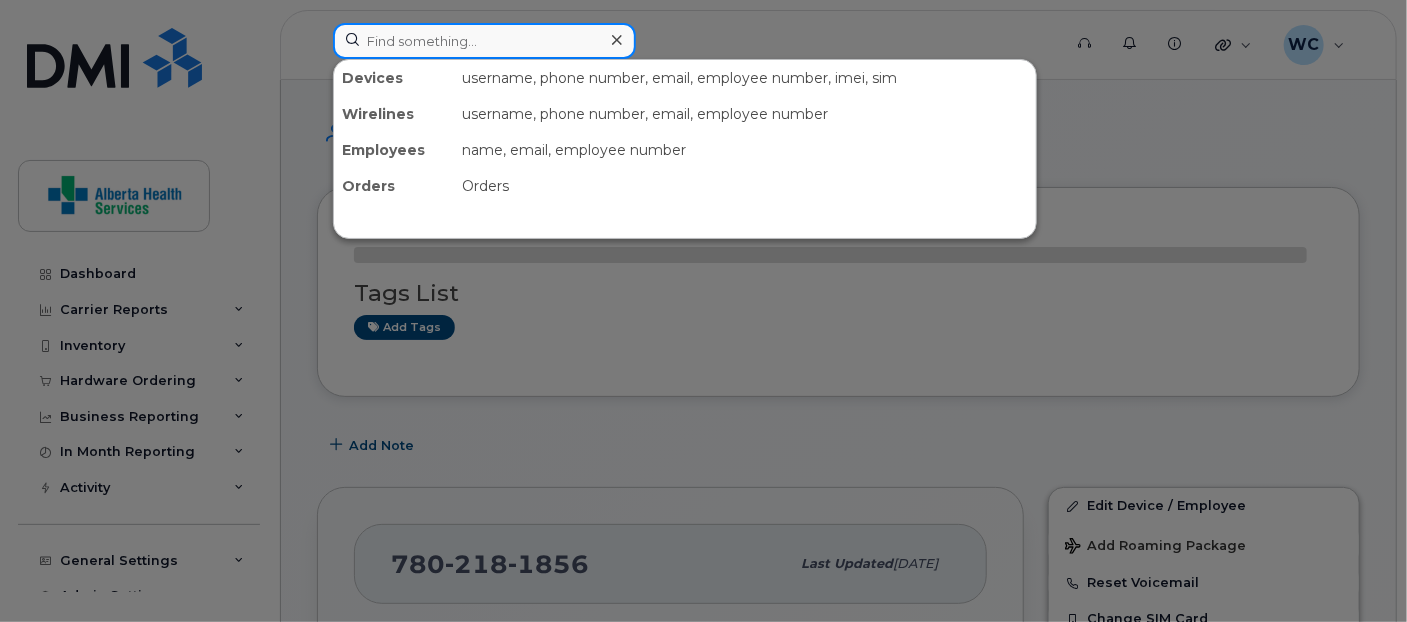 click at bounding box center [484, 41] 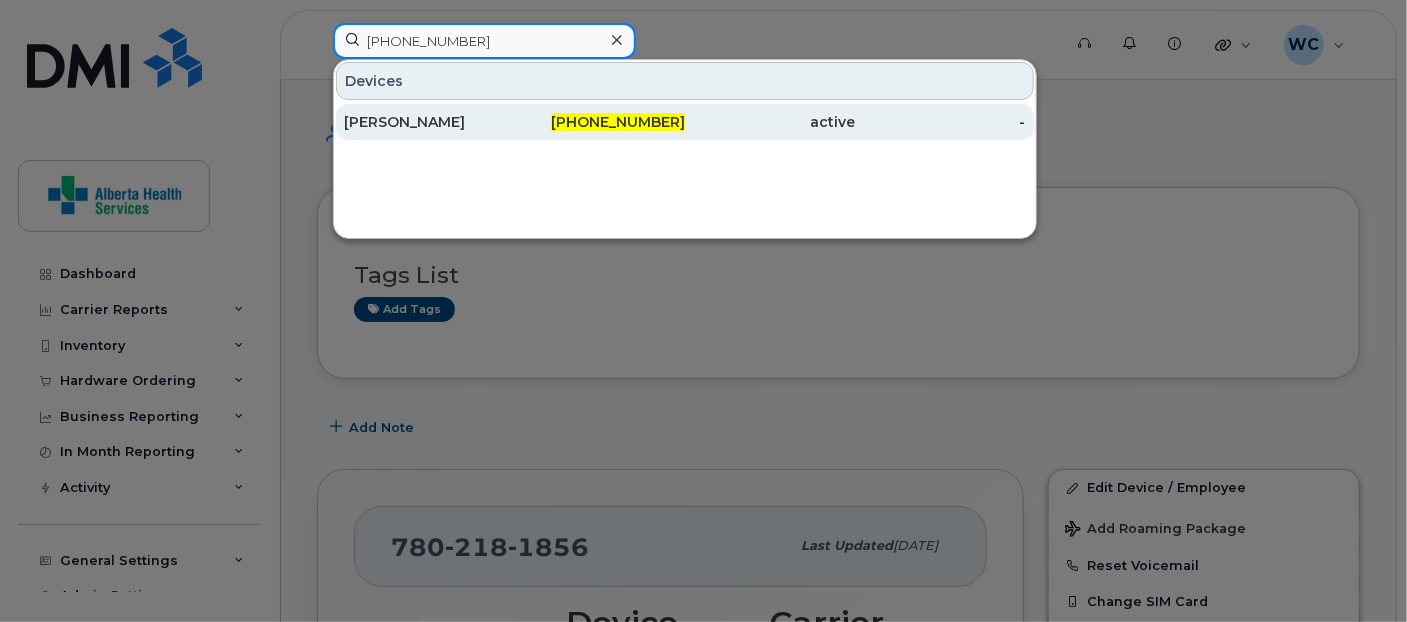 type on "780-616-3075" 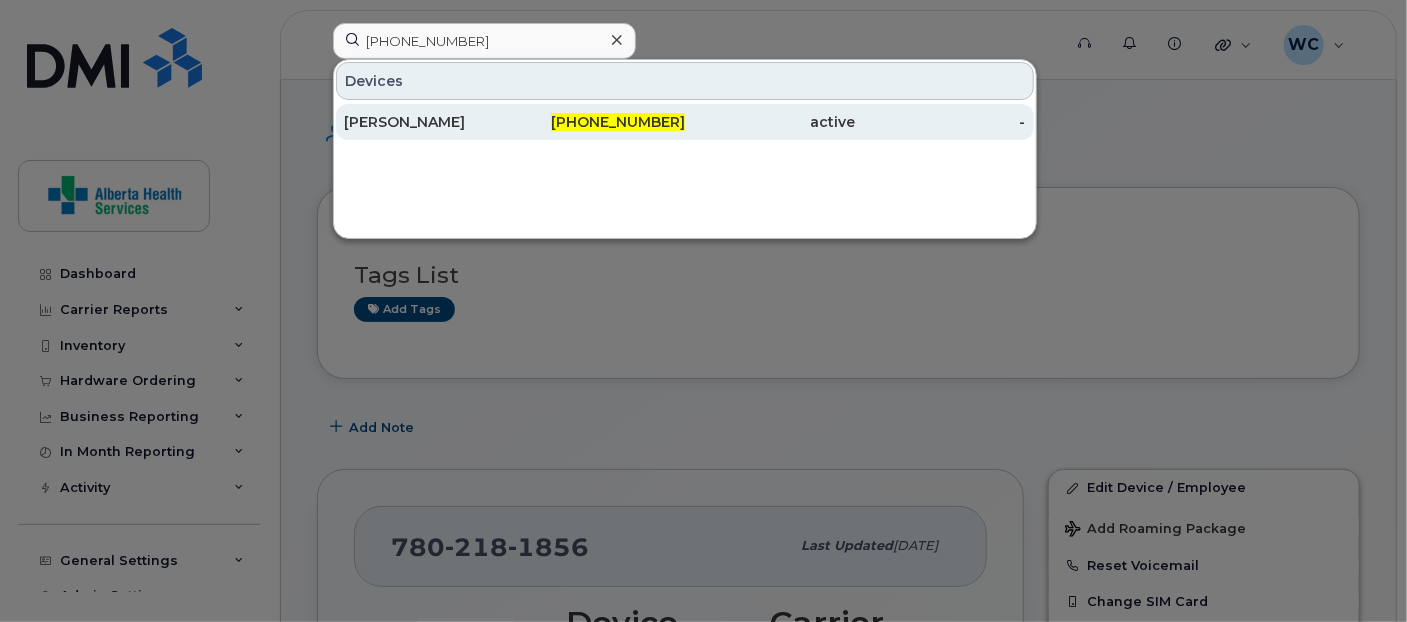 click on "[PERSON_NAME]" at bounding box center (429, 122) 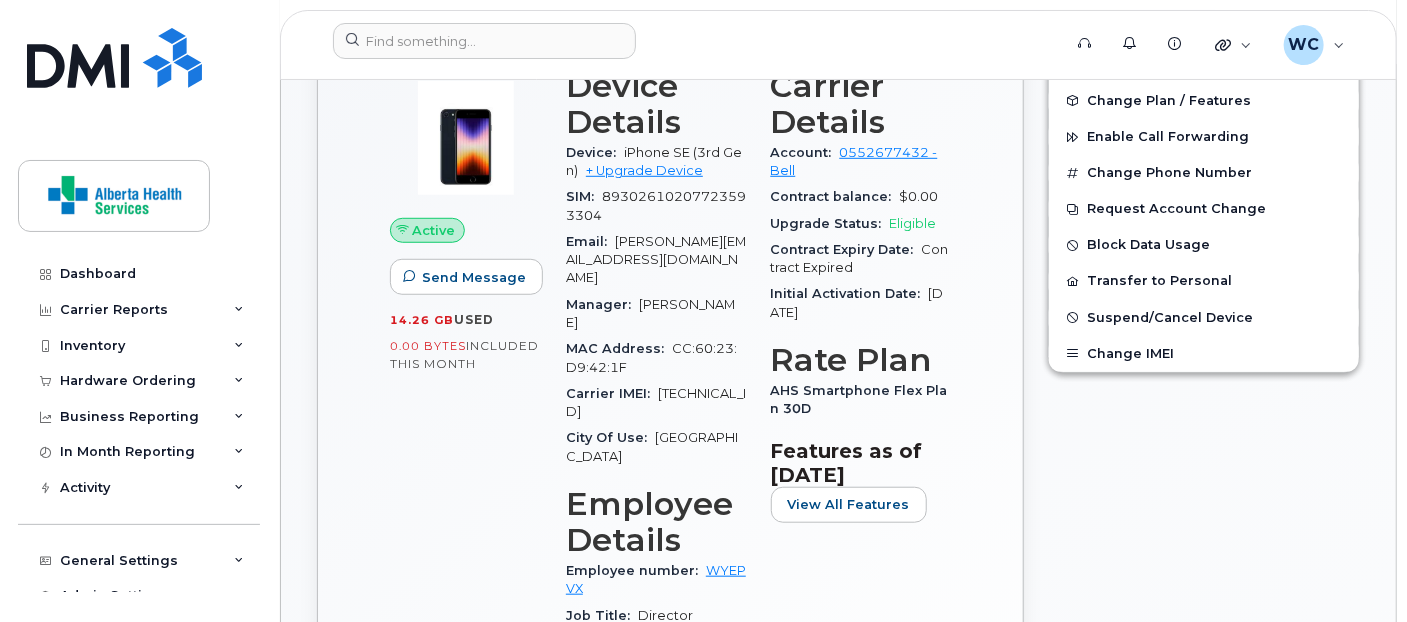 scroll, scrollTop: 537, scrollLeft: 0, axis: vertical 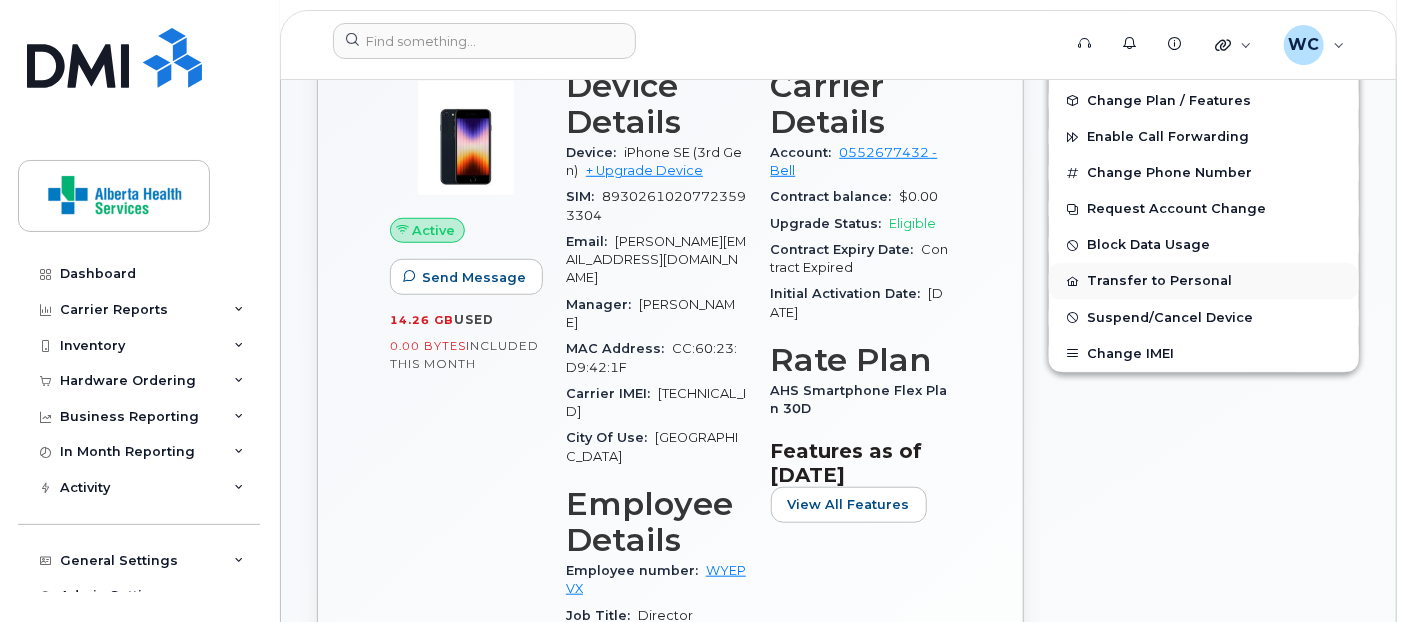 click on "Transfer to Personal" at bounding box center [1204, 281] 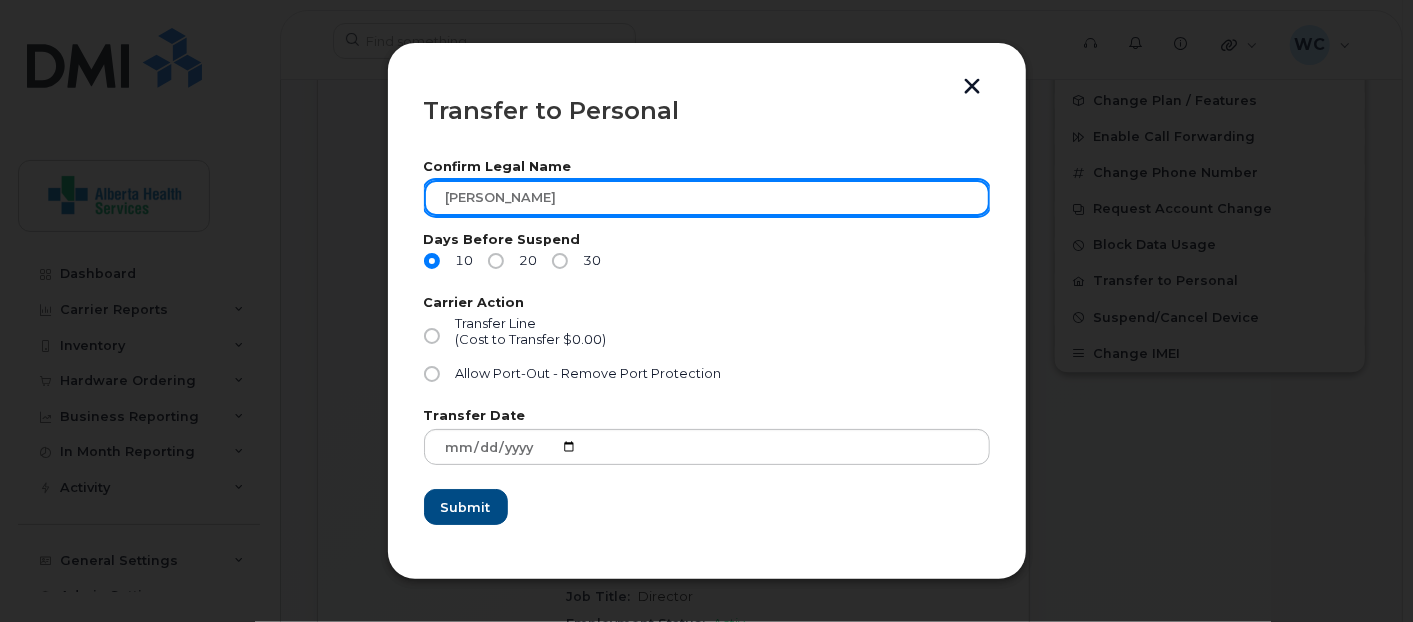 click on "[PERSON_NAME]" at bounding box center (707, 198) 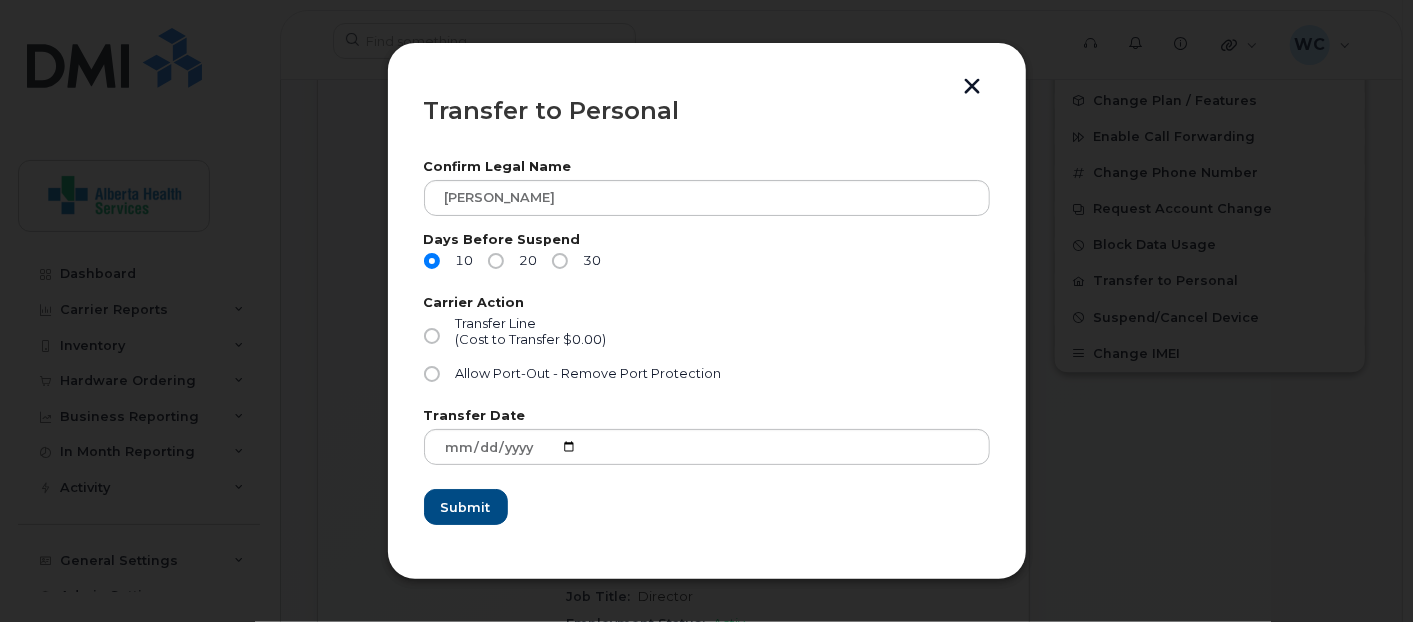 click at bounding box center (973, 88) 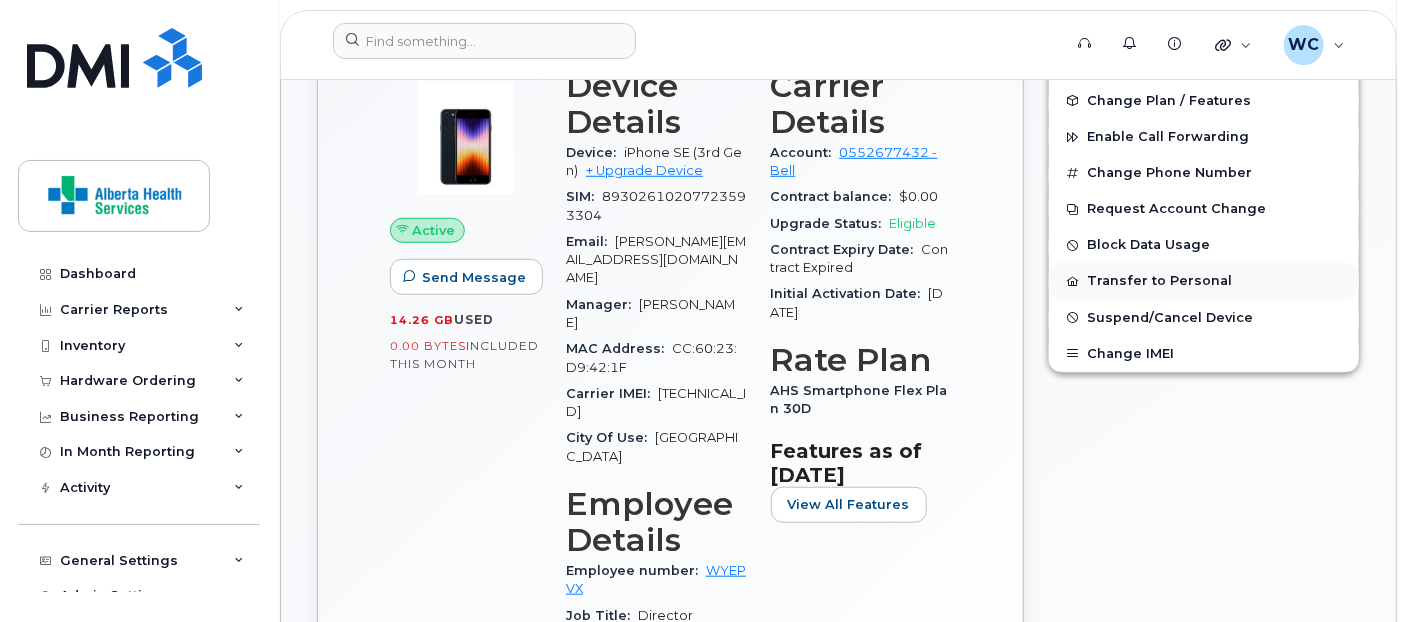 click on "Transfer to Personal" at bounding box center (1204, 281) 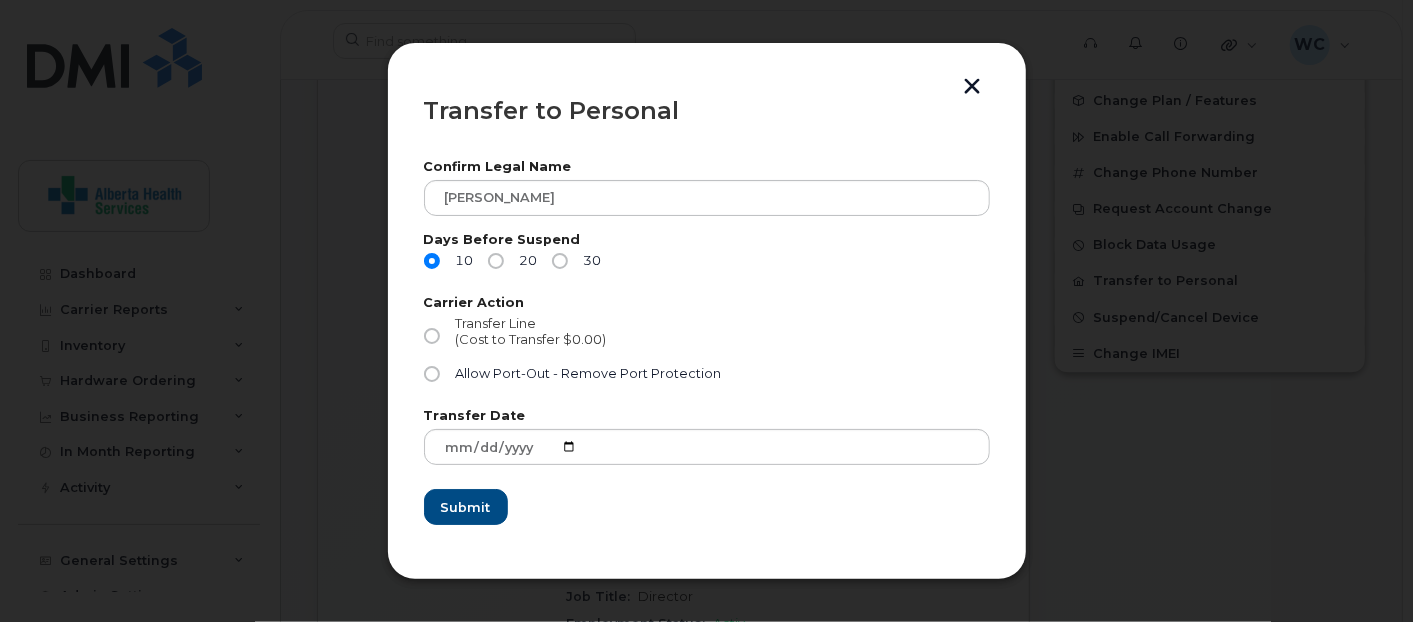 click on "(Cost to Transfer
$0.00)" 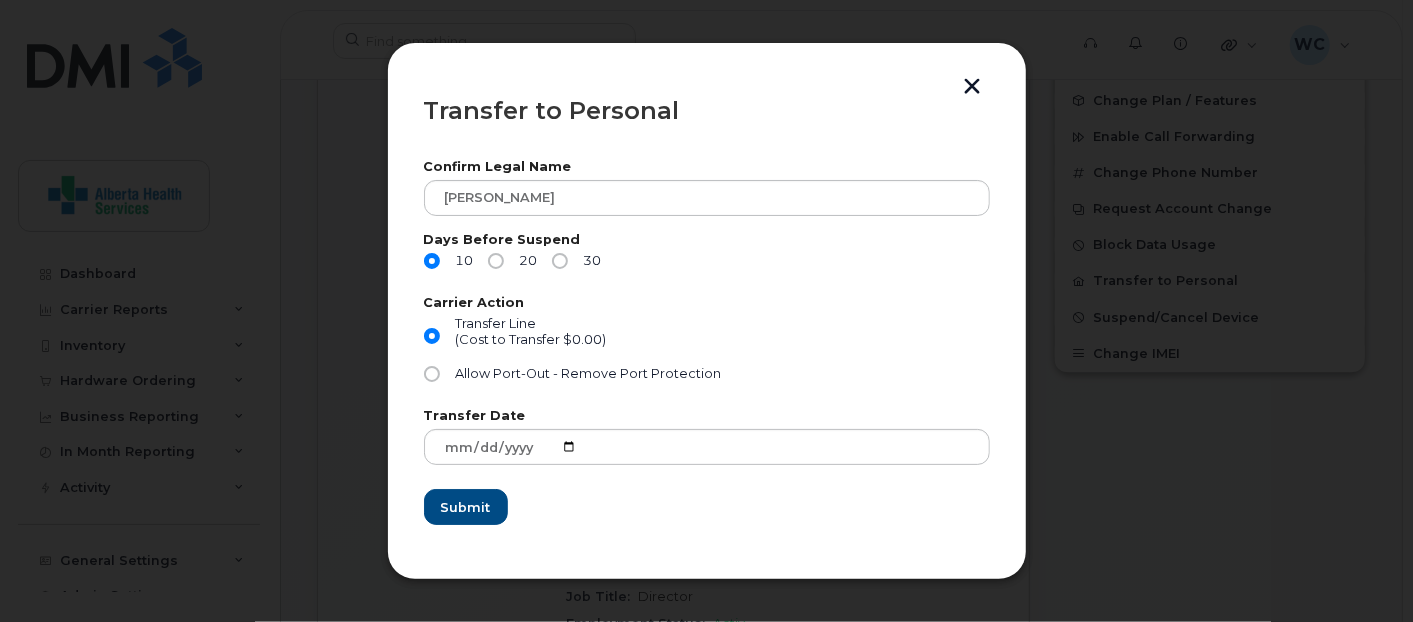 click at bounding box center (973, 88) 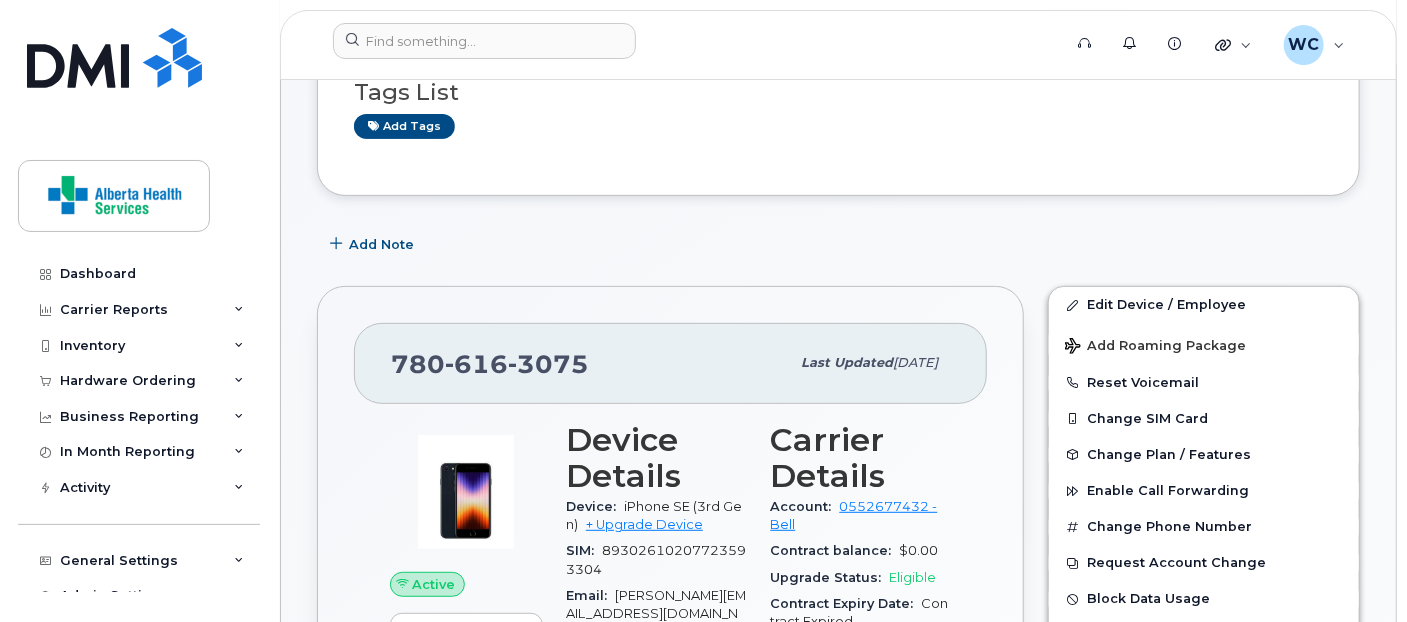 scroll, scrollTop: 0, scrollLeft: 0, axis: both 